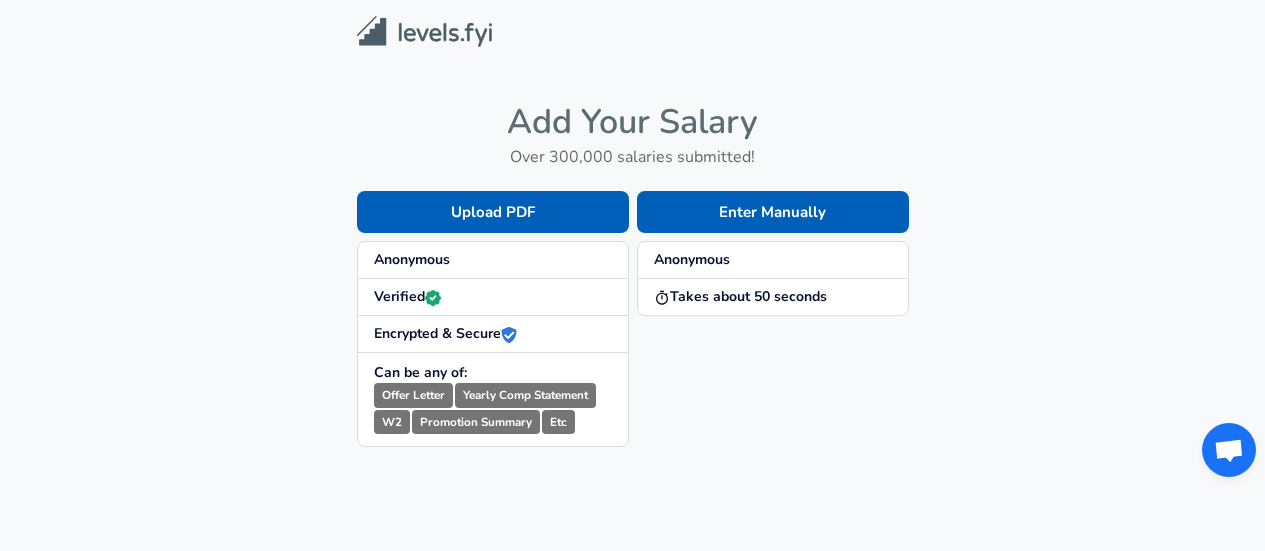 scroll, scrollTop: 0, scrollLeft: 0, axis: both 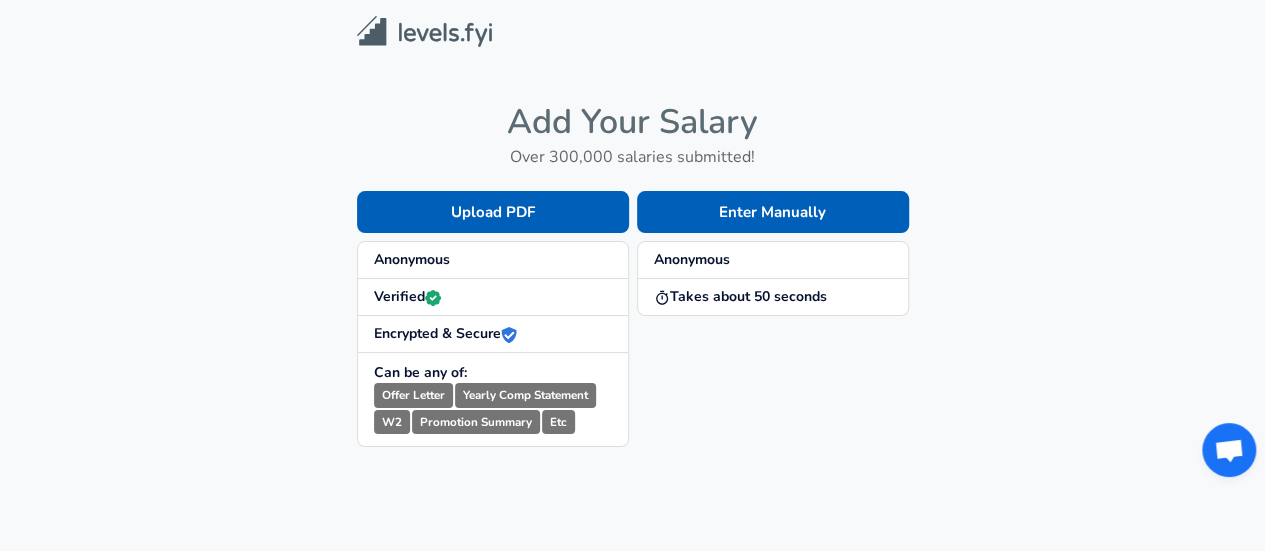 click on "Enter Manually" at bounding box center (773, 212) 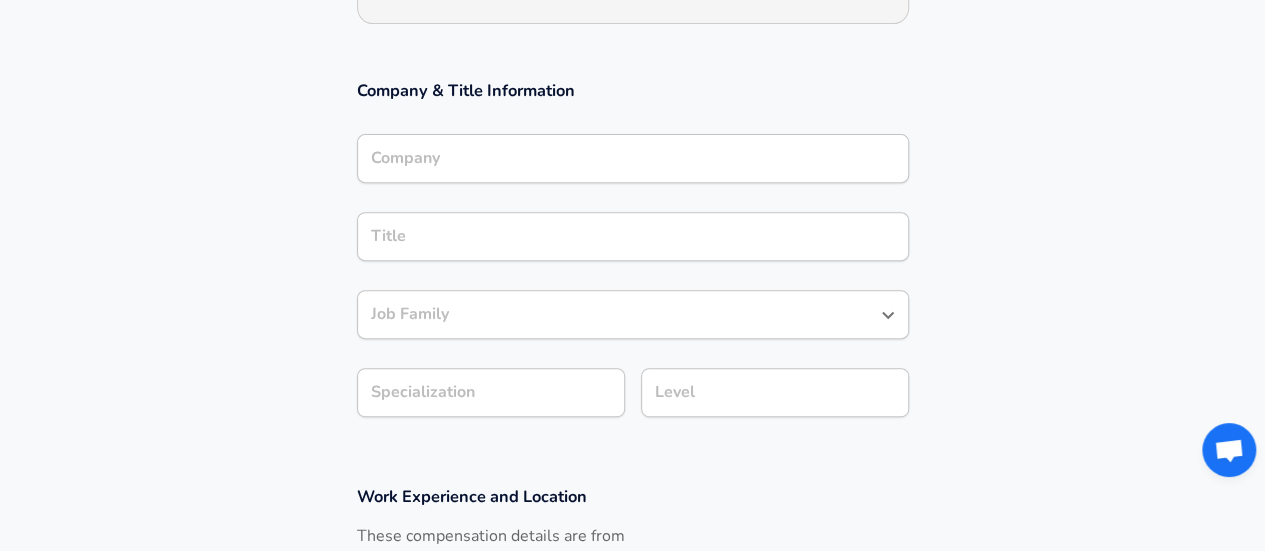 click on "Company" at bounding box center (633, 158) 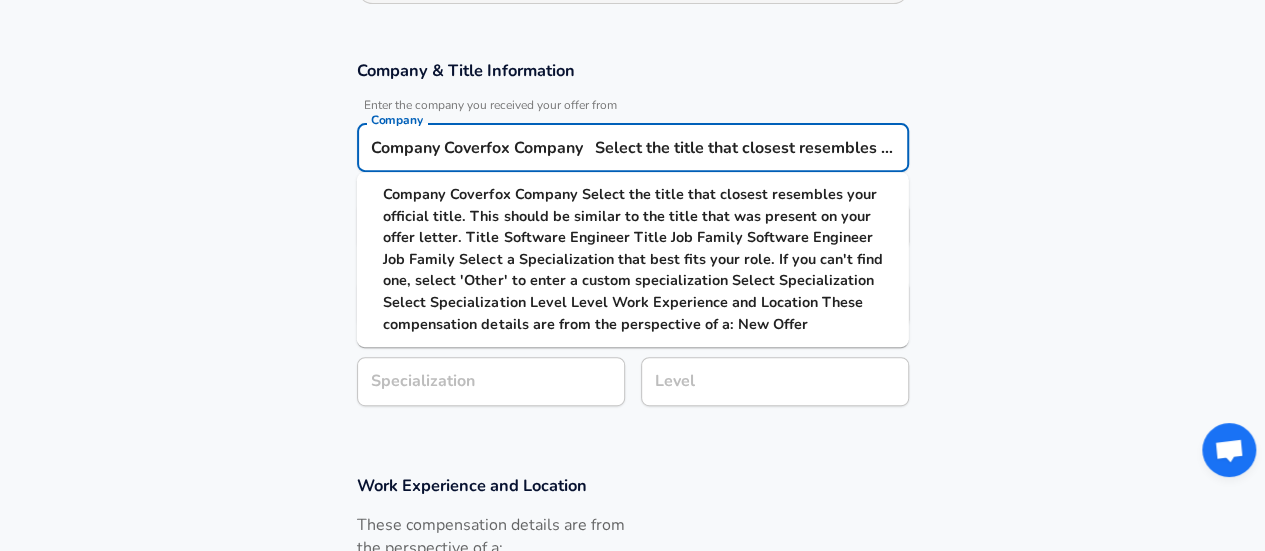 click on "Company Coverfox Company   Select the title that closest resembles your official title. This should be similar to the title that was present on your offer letter. Title Software Engineer Title Job Family Software Engineer Job Family   Select a Specialization that best fits your role. If you can't find one, select 'Other' to enter a custom specialization Select Specialization ​ Select Specialization Level Level Work Experience and Location These compensation details are from the perspective of a: New Offer" at bounding box center [633, 259] 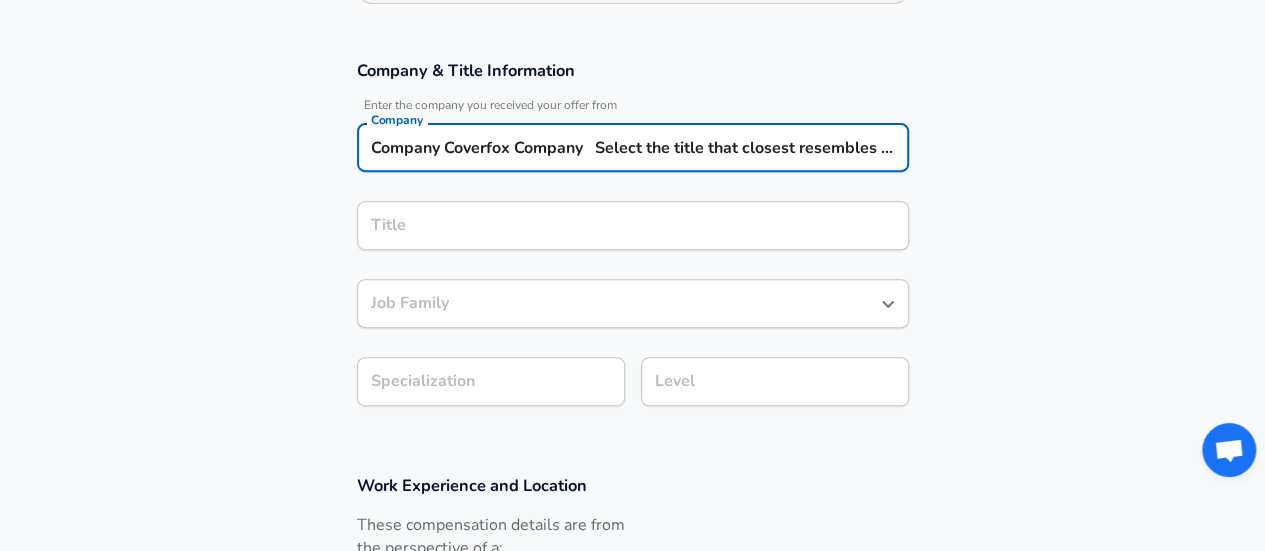 type on "Company Coverfox Company   Select the title that closest resembles your official title. This should be similar to the title that was present on your offer letter. Title Software Engineer Title Job Family Software Engineer Job Family   Select a Specialization that best fits your role. If you can't find one, select 'Other' to enter a custom specialization Select Specialization ​ Select Specialization Level Level Work Experience and Location These compensation details are from the perspective of a: New Offer" 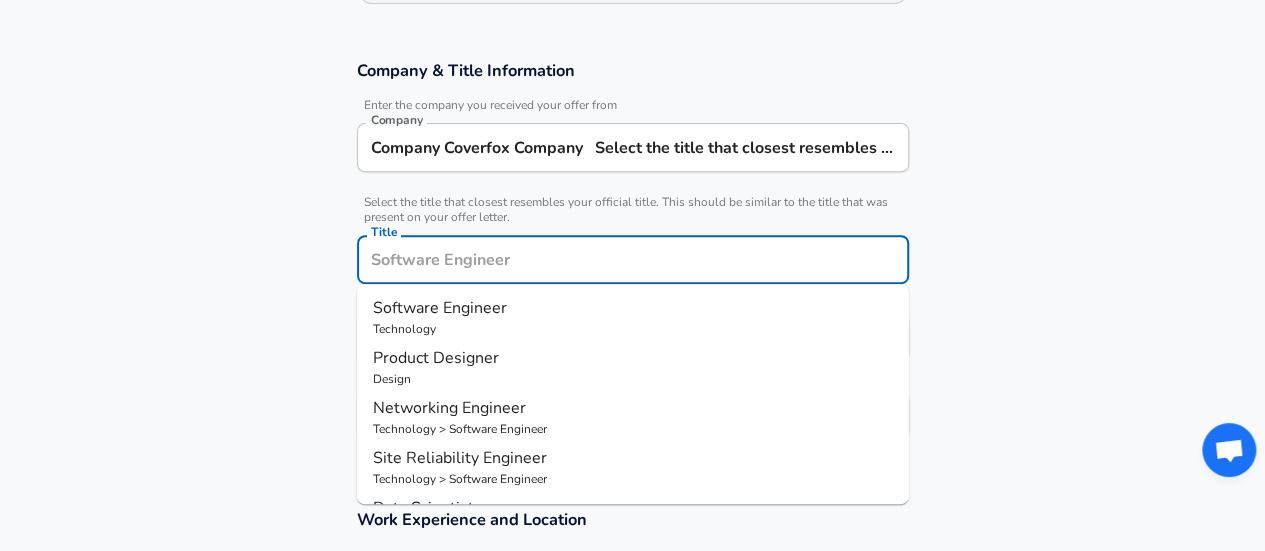 click on "Title" at bounding box center [633, 259] 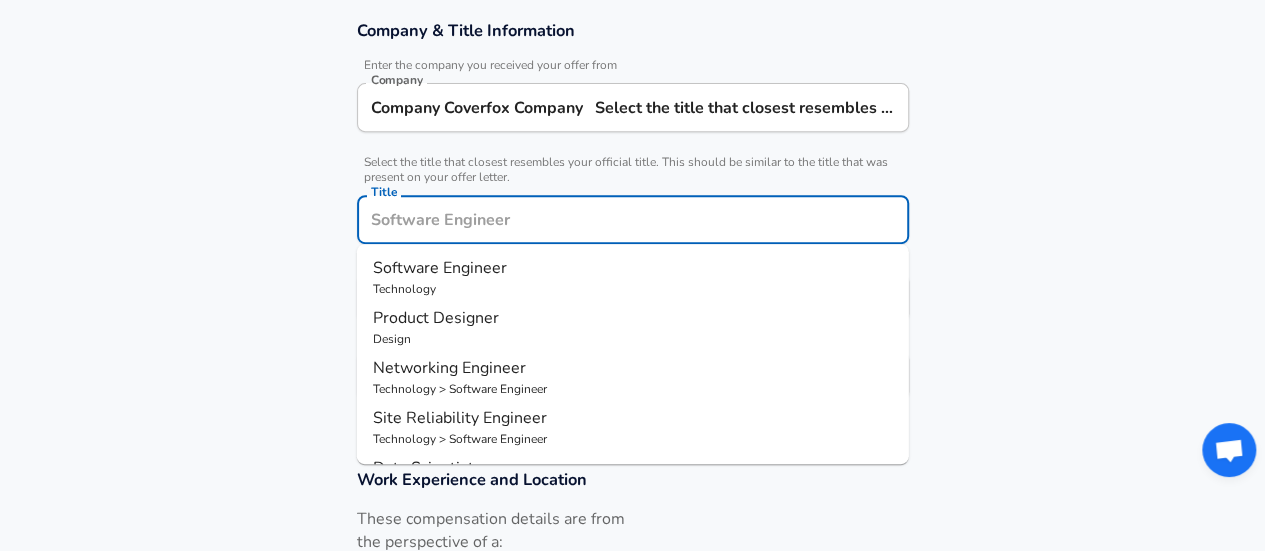 click on "Software Engineer Technology" at bounding box center [633, 277] 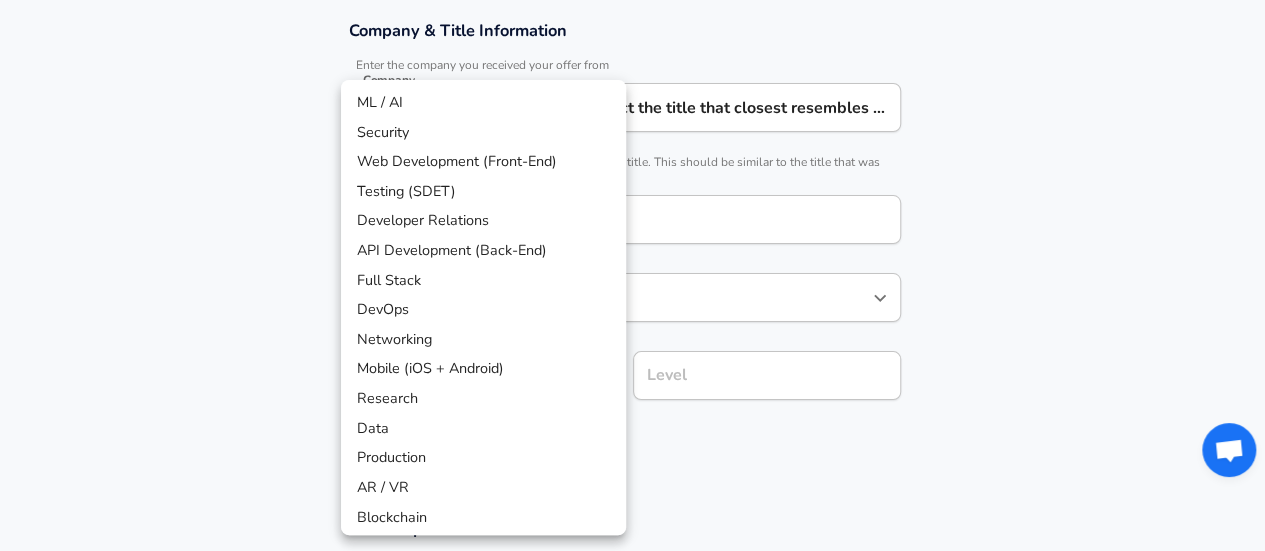 click on "Company Coverfox Company   Select the title that closest resembles your official title. This should be similar to the title that was present on your offer letter. Title Software Engineer Title Job Family Software Engineer Job Family   Select a Specialization that best fits your role. If you can't find one, select 'Other' to enter a custom specialization Select Specialization ​ Select Specialization Level Level Work Experience and Location These compensation details are from the perspective of a: New Offer" at bounding box center [632, -85] 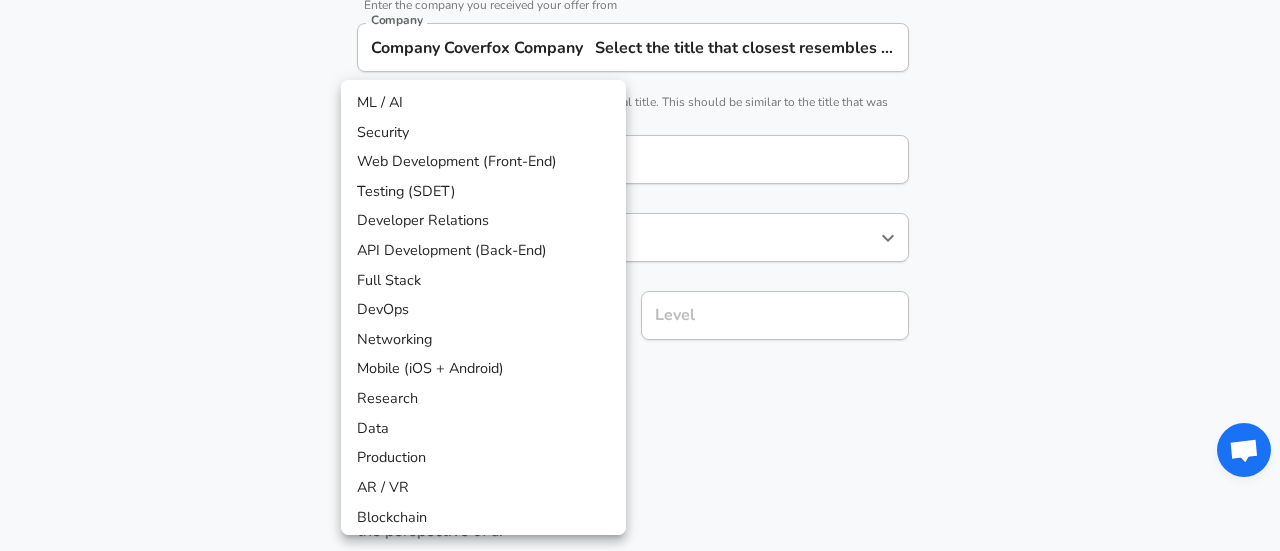 type 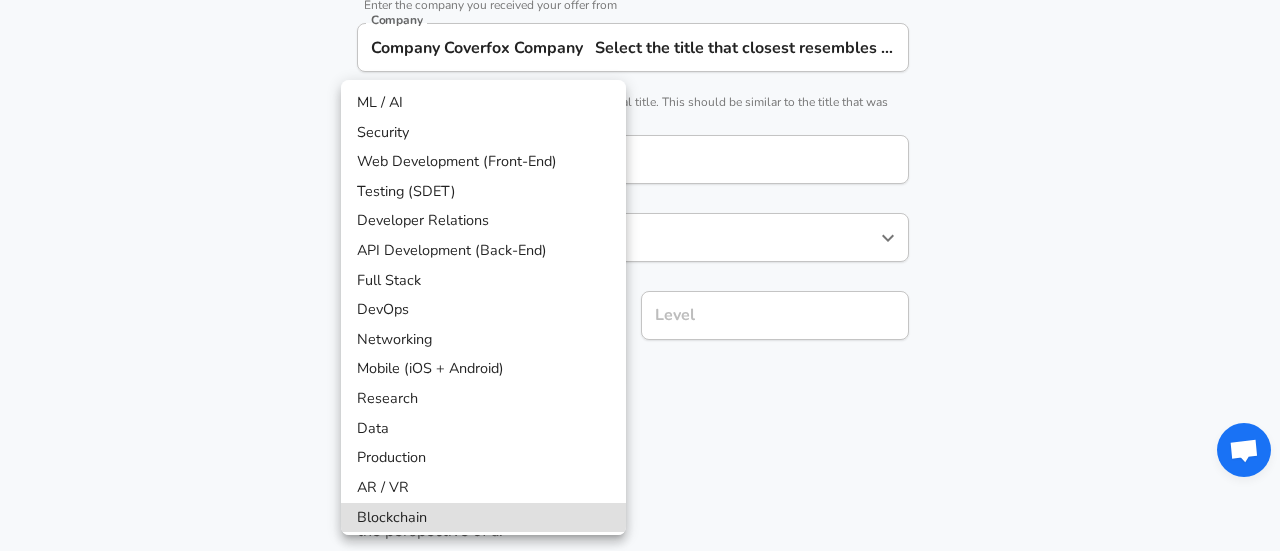 type 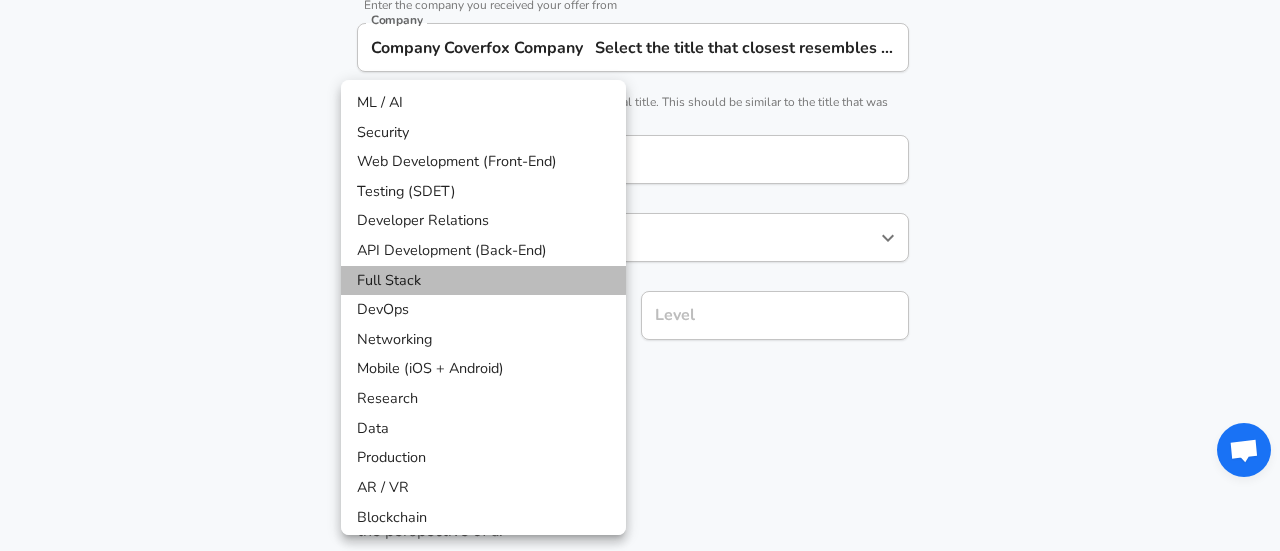 click on "Full Stack" at bounding box center (483, 281) 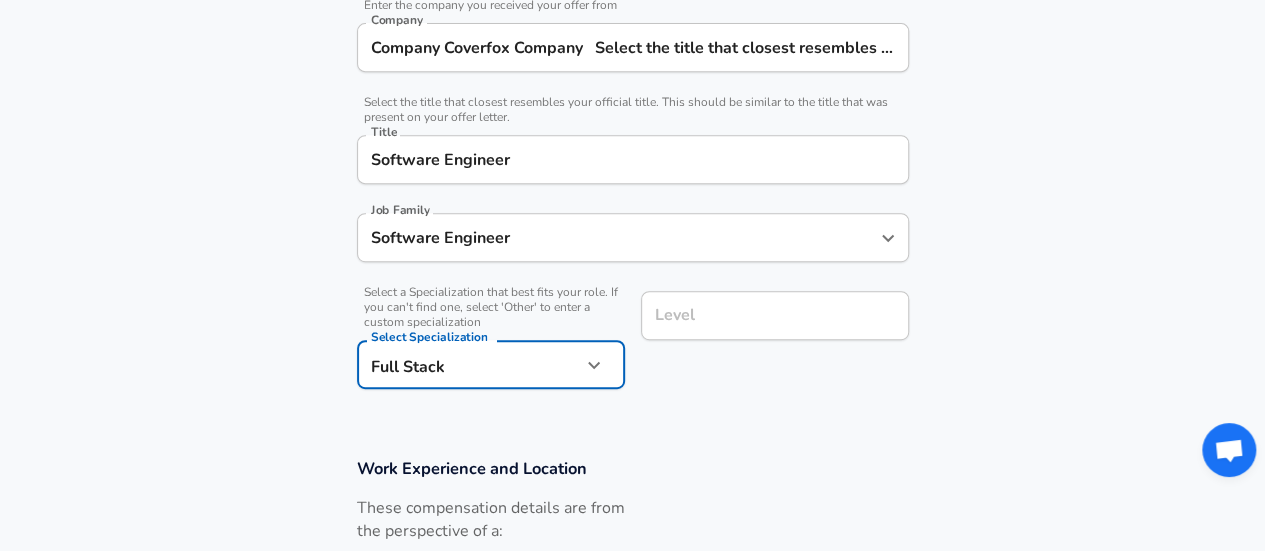 click on "Level Level" at bounding box center [775, 318] 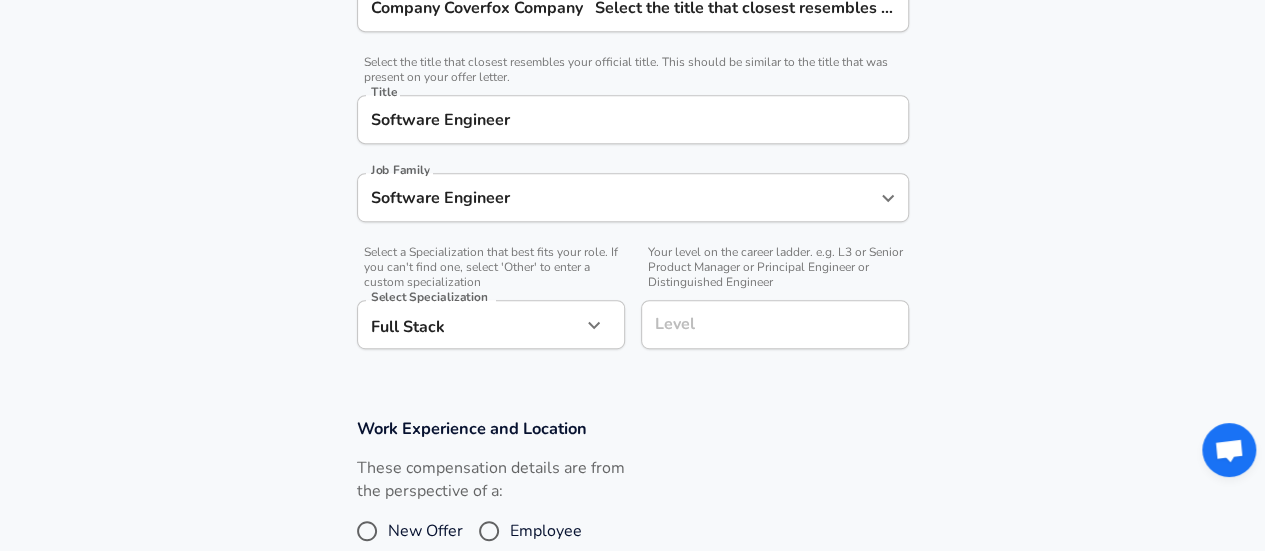 click on "Company Coverfox Company   Select the title that closest resembles your official title. This should be similar to the title that was present on your offer letter. Title Software Engineer Title Job Family Software Engineer Job Family   Select a Specialization that best fits your role. If you can't find one, select 'Other' to enter a custom specialization Select Specialization Full Stack Full Stack Select Specialization   Your level on the career ladder. e.g. L3 or Senior Product Manager or Principal Engineer or Distinguished Engineer Level Level" at bounding box center (632, 145) 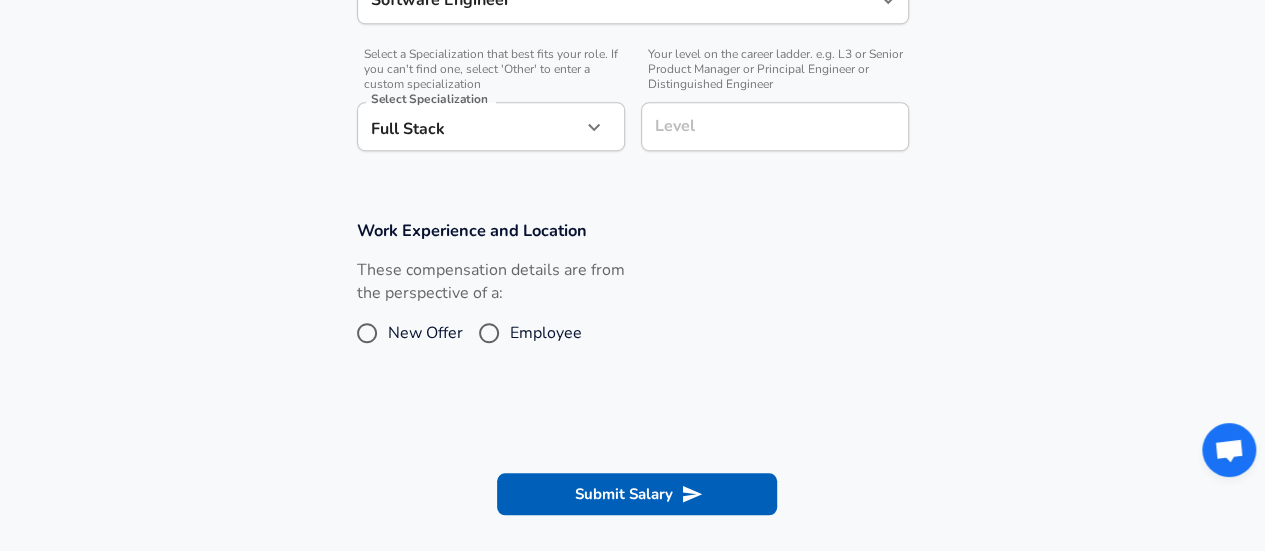 scroll, scrollTop: 660, scrollLeft: 0, axis: vertical 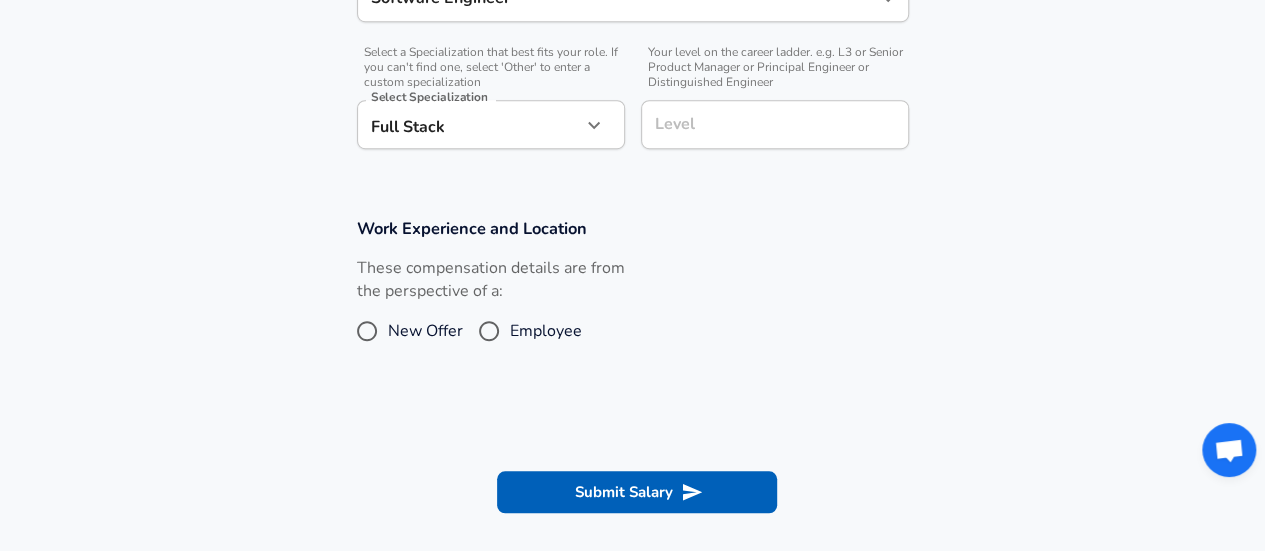 click on "Employee" at bounding box center (489, 331) 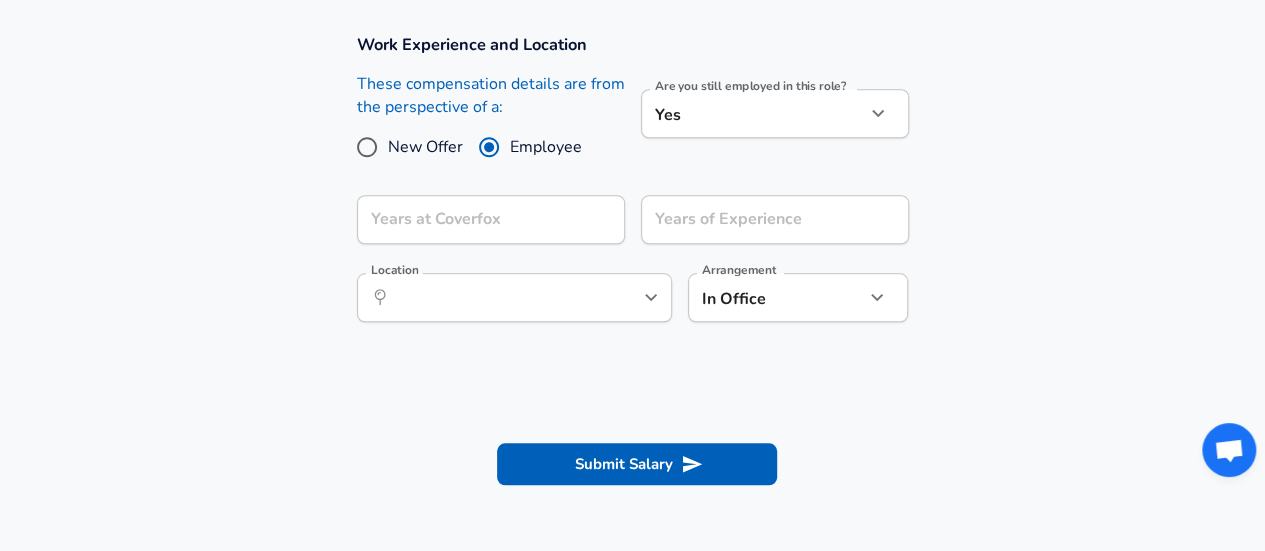 scroll, scrollTop: 760, scrollLeft: 0, axis: vertical 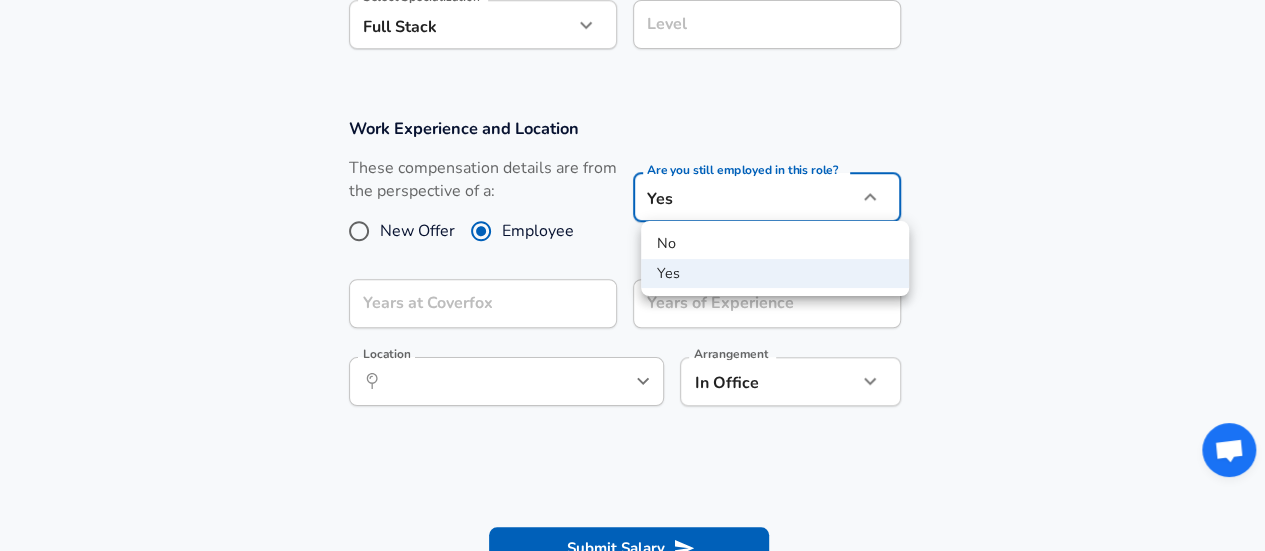 click on "Company Coverfox Company   Select the title that closest resembles your official title. This should be similar to the title that was present on your offer letter. Title Software Engineer Title Job Family Software Engineer Job Family   Select a Specialization that best fits your role. If you can't find one, select 'Other' to enter a custom specialization Select Specialization Full Stack Full Stack Select Specialization   Level Level Work Experience and Location New Offer Employee Yes yes Years at Coverfox" at bounding box center [632, -485] 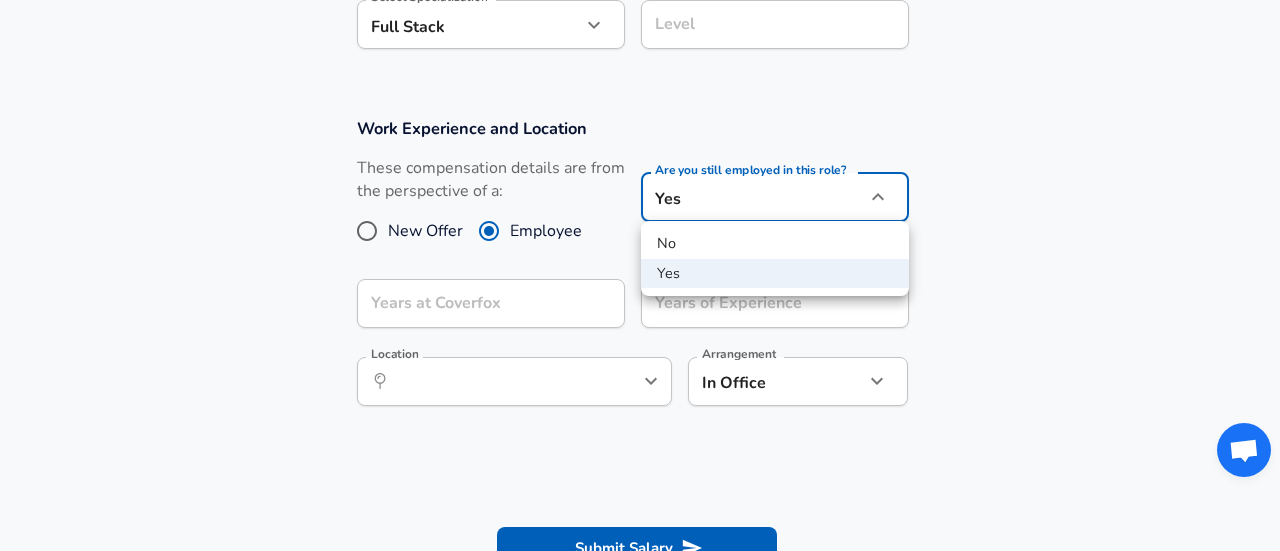 click on "No" at bounding box center [775, 244] 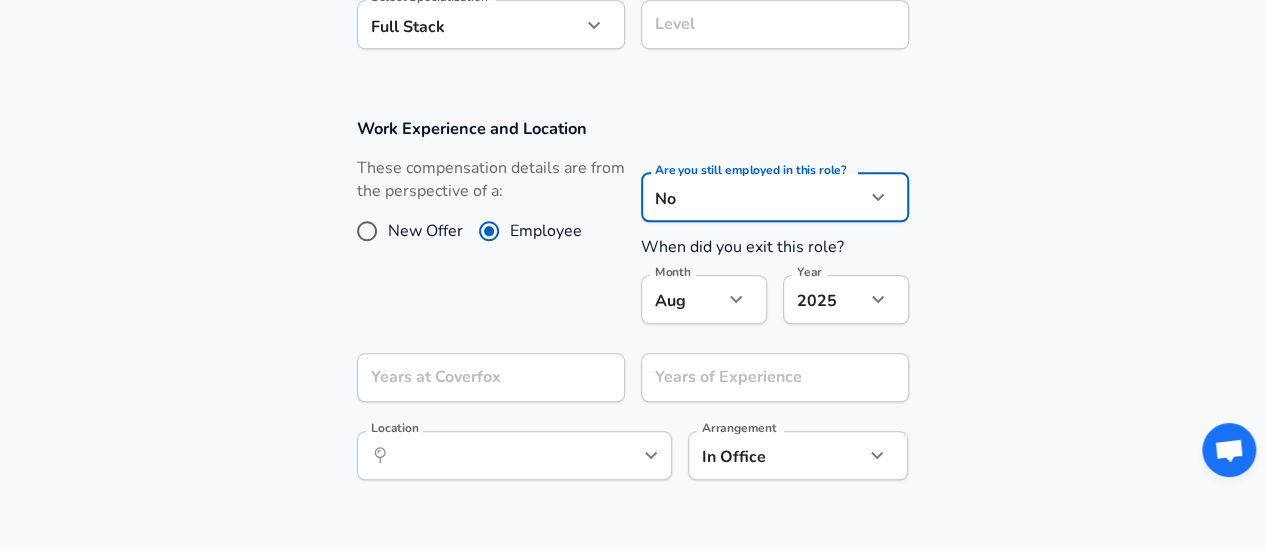 click 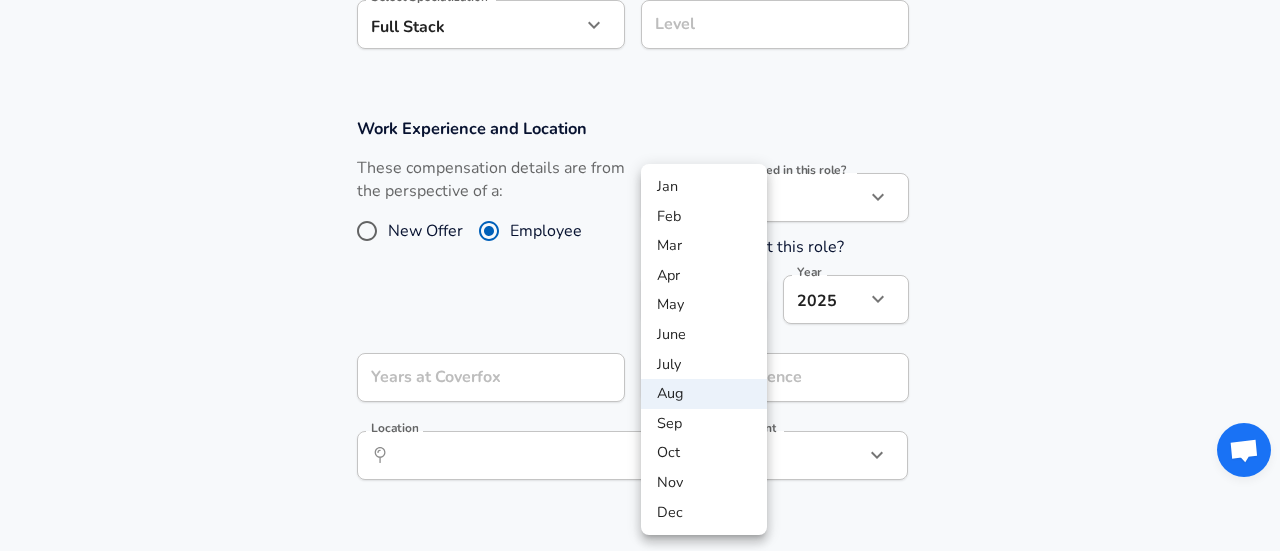 click at bounding box center [640, 275] 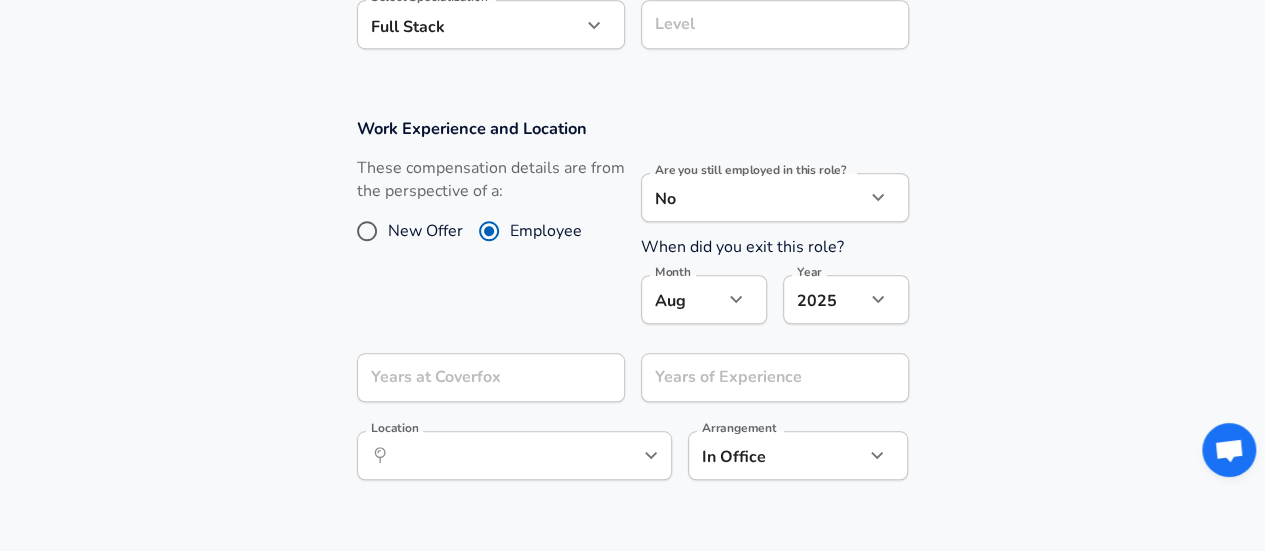 click on "Jan Feb Mar Apr May June July Aug Sep Oct Nov Dec" at bounding box center [632, 275] 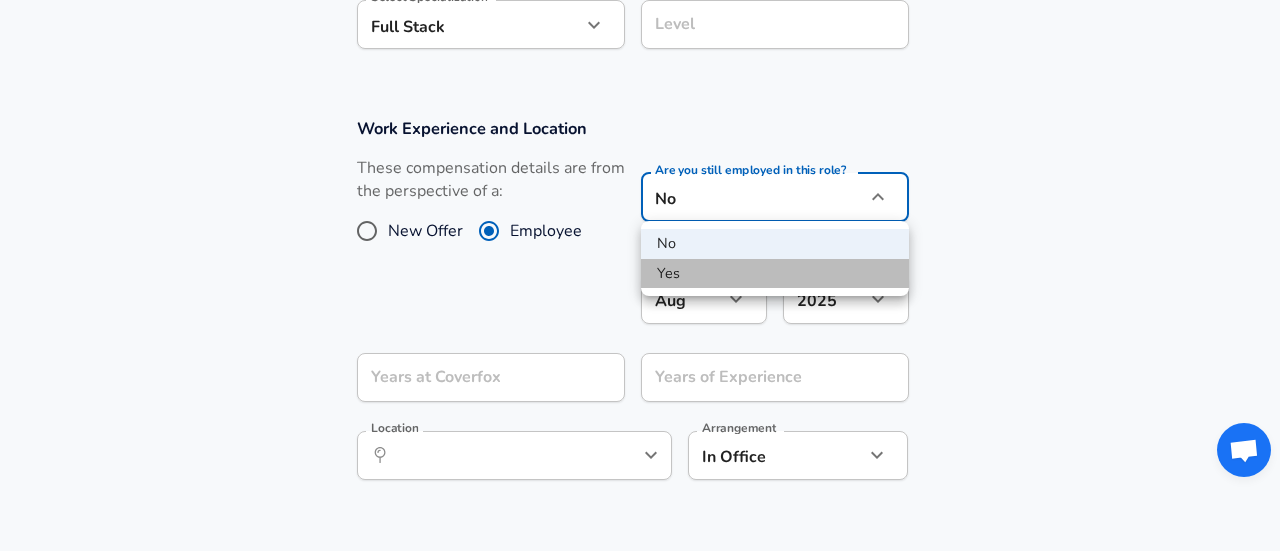 click on "Yes" at bounding box center (775, 274) 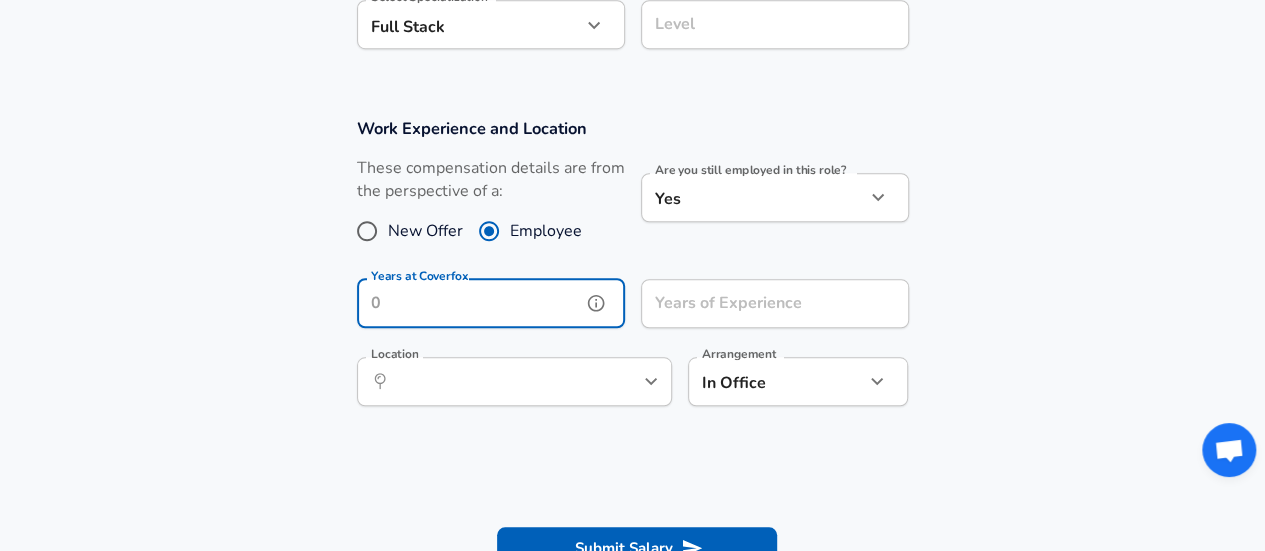 click on "Years at Coverfox" at bounding box center [469, 303] 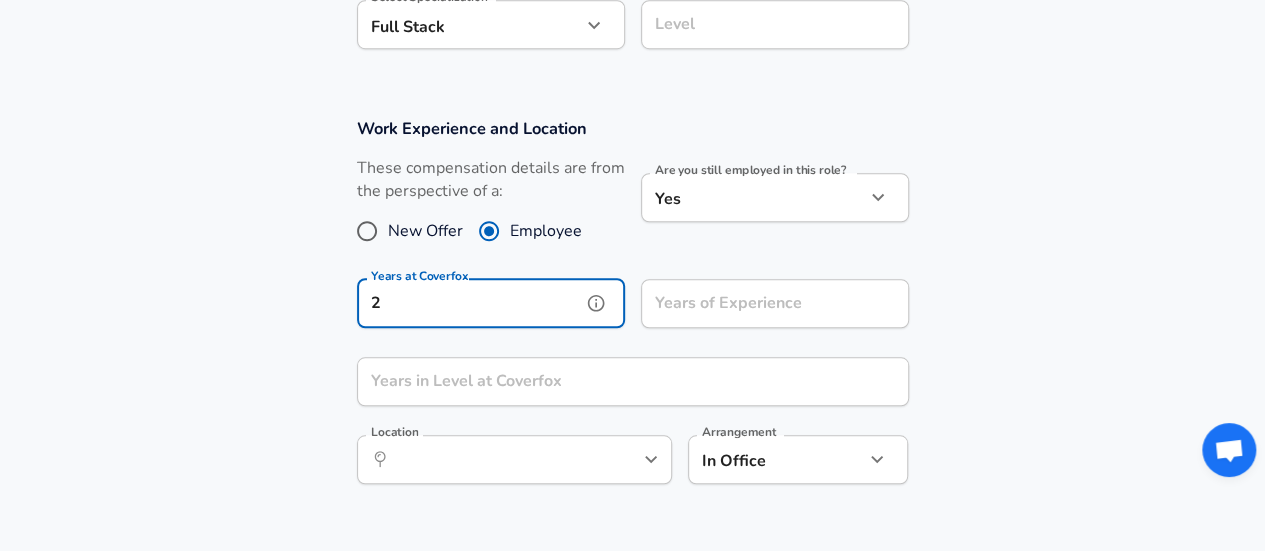 type on "2" 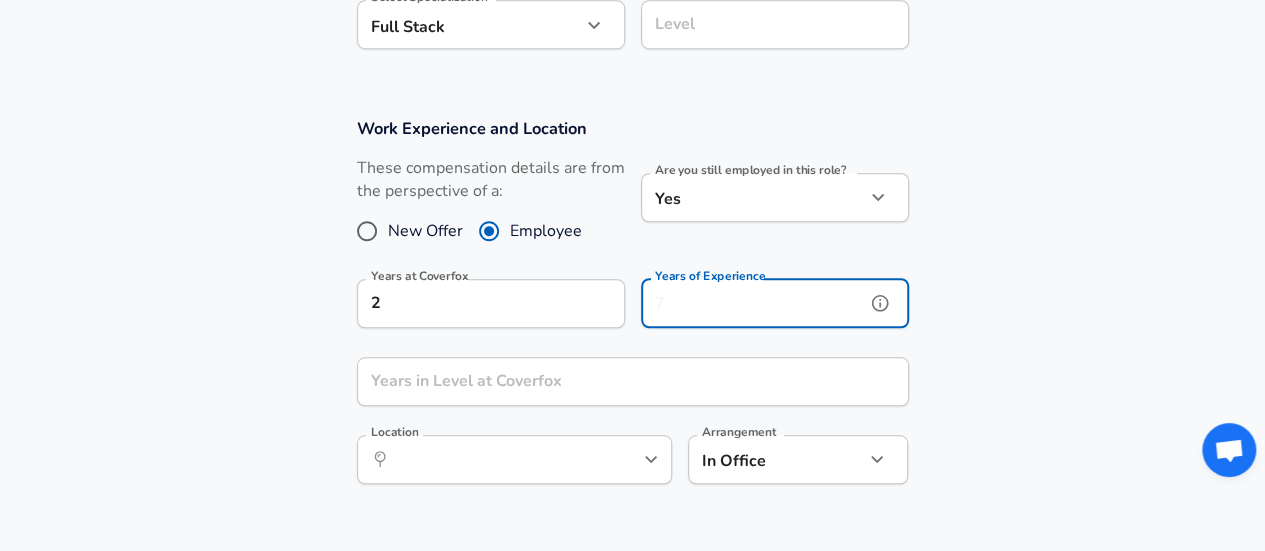 click on "Years of Experience" at bounding box center [753, 303] 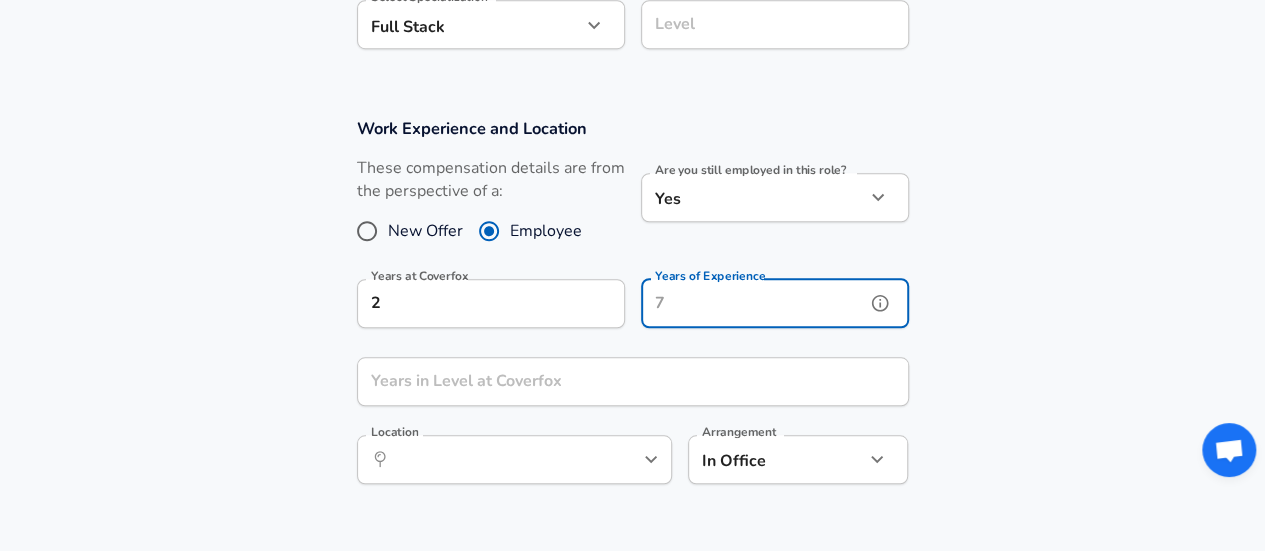 type on "0" 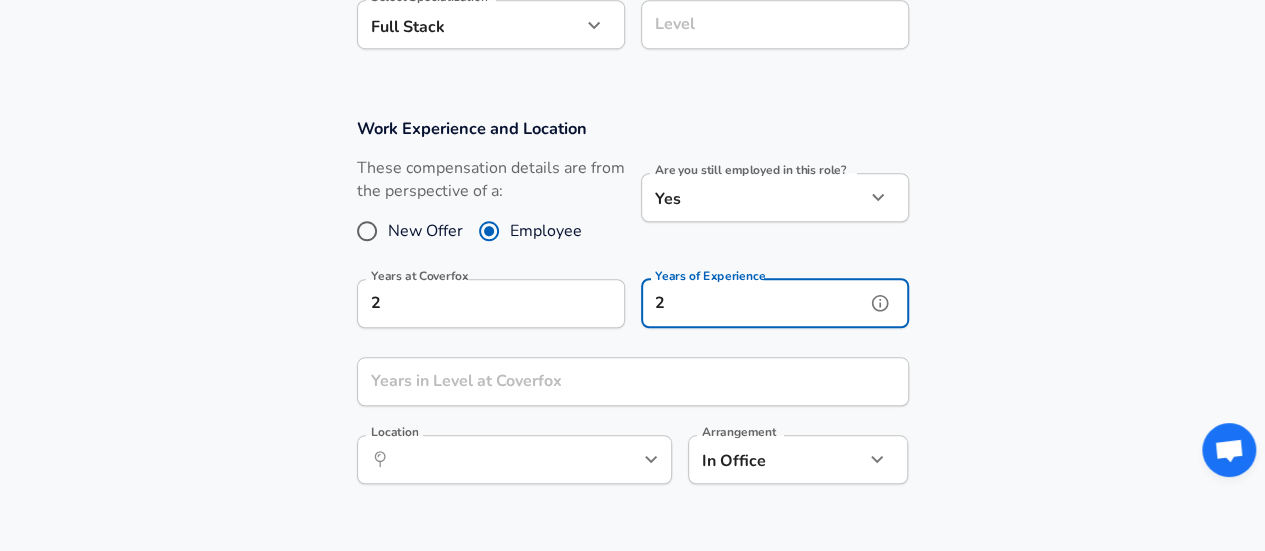 type on "2" 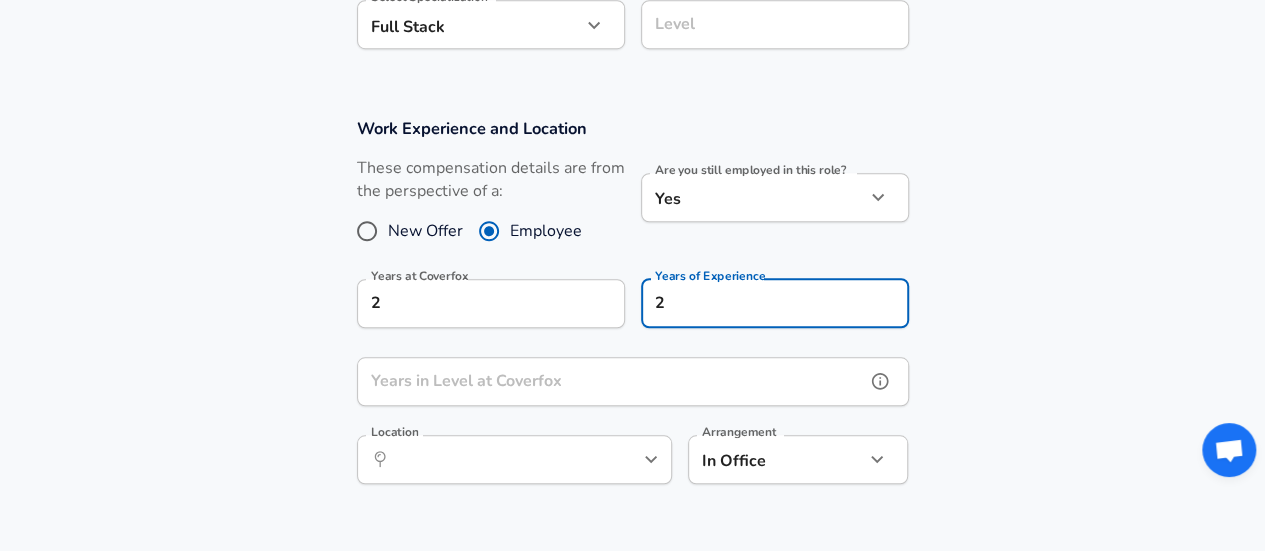 click on "Years in Level at Coverfox" at bounding box center [611, 381] 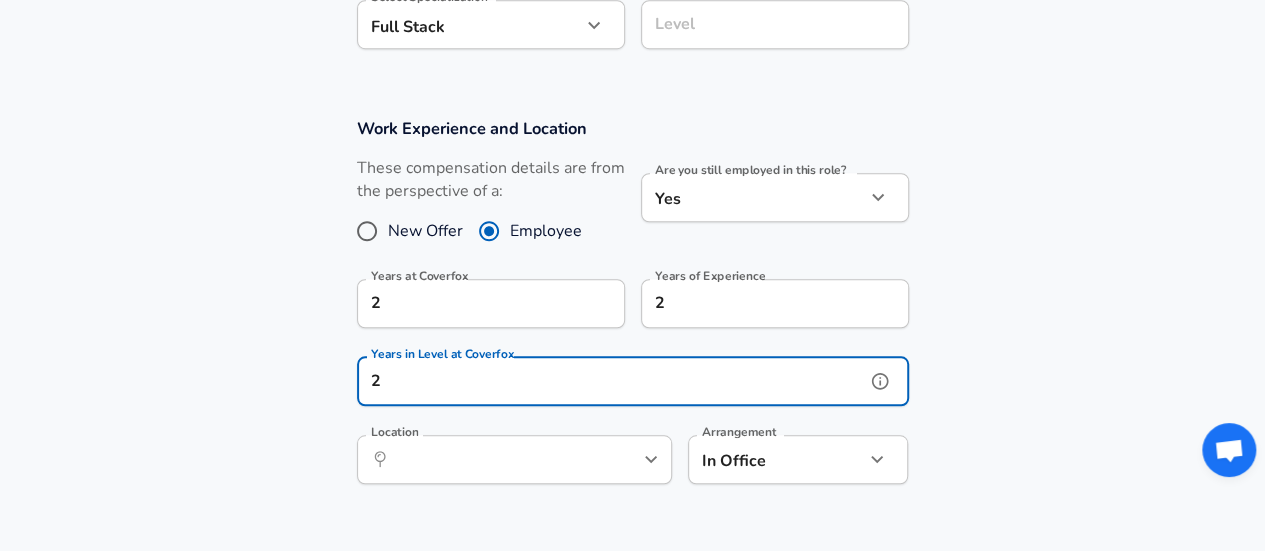 type on "2" 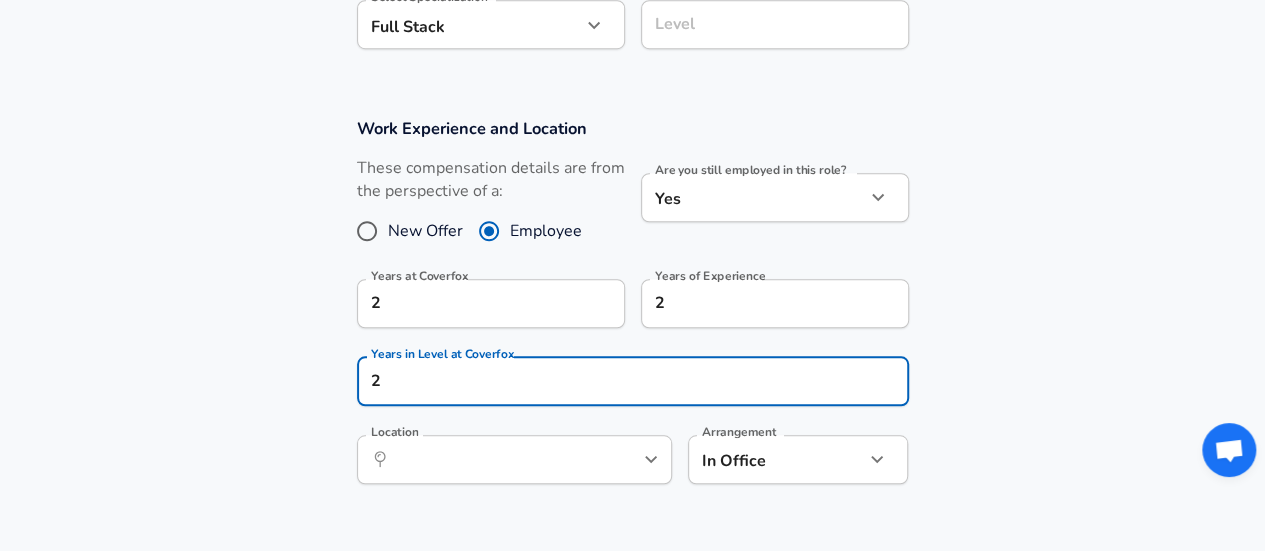 click on "Company Coverfox Company   Location ​ [CITY], [STATE], [COUNTRY] Location Arrangement In Office office Arrangement" at bounding box center [632, 311] 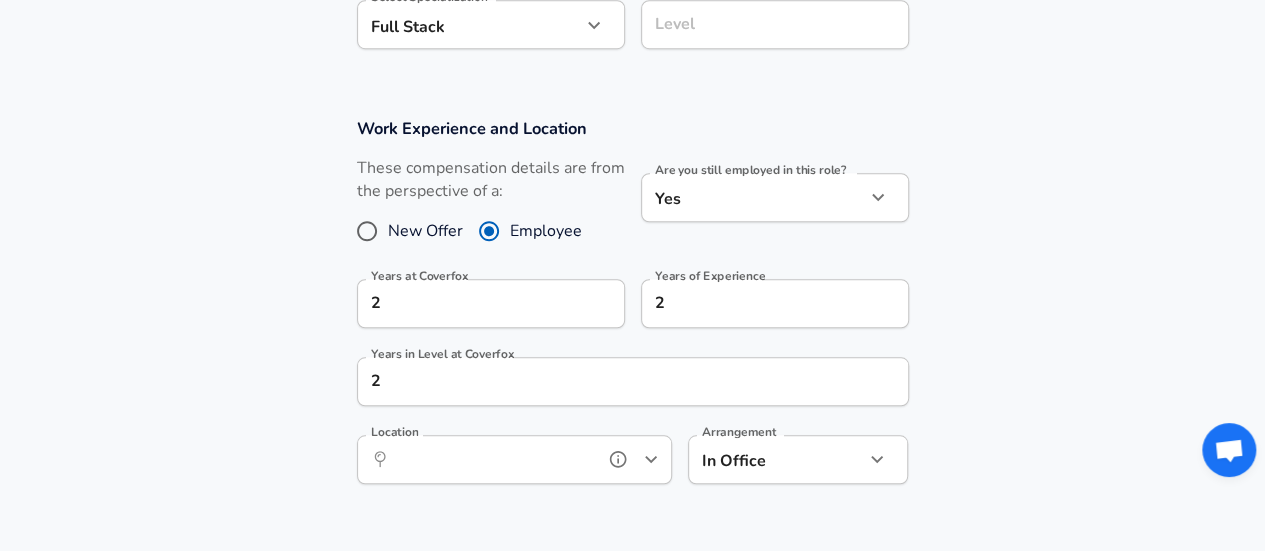 click on "Location" at bounding box center (492, 459) 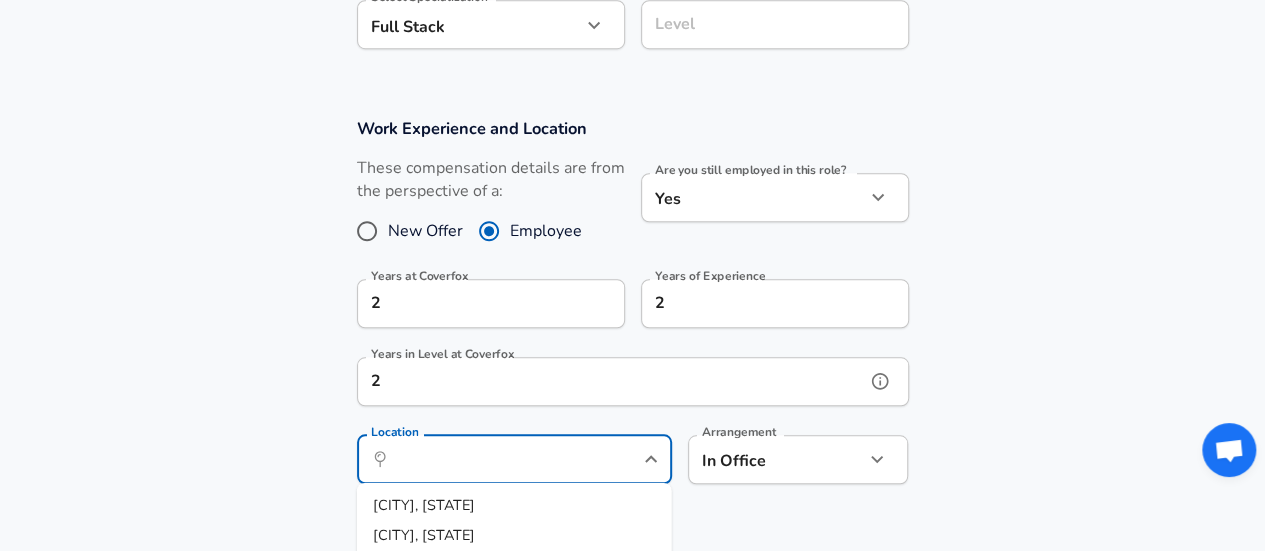 click on "2" at bounding box center [611, 381] 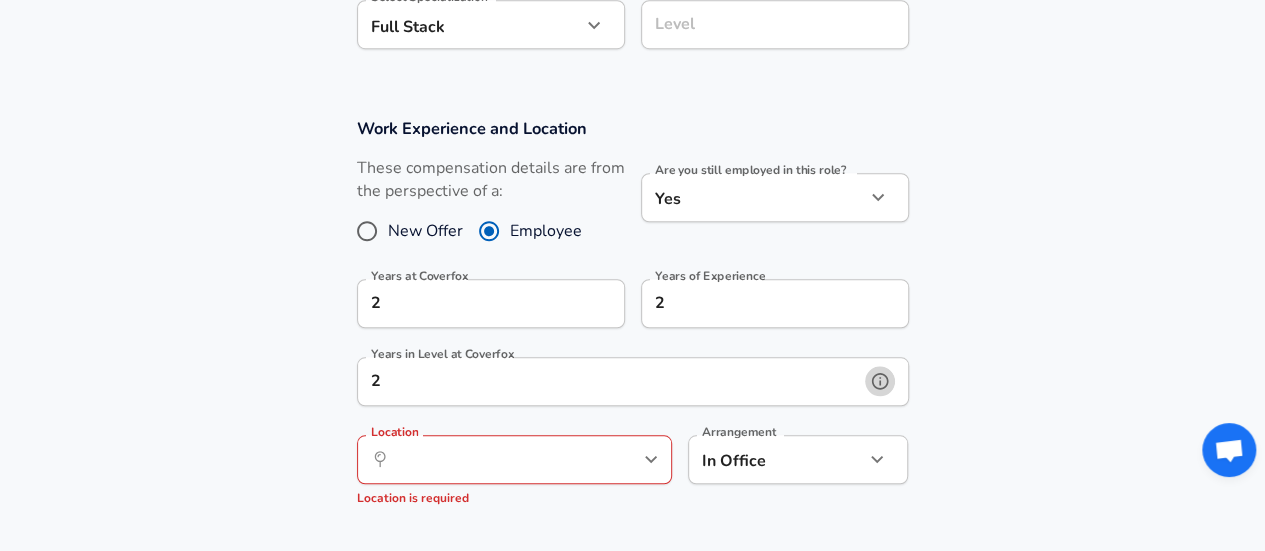 click 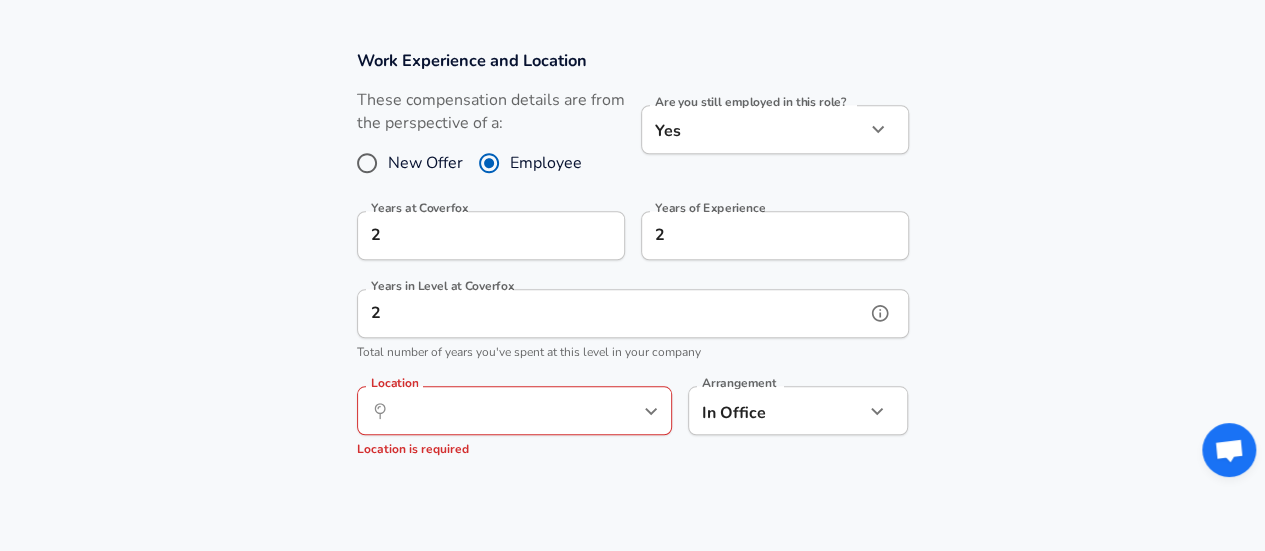 scroll, scrollTop: 860, scrollLeft: 0, axis: vertical 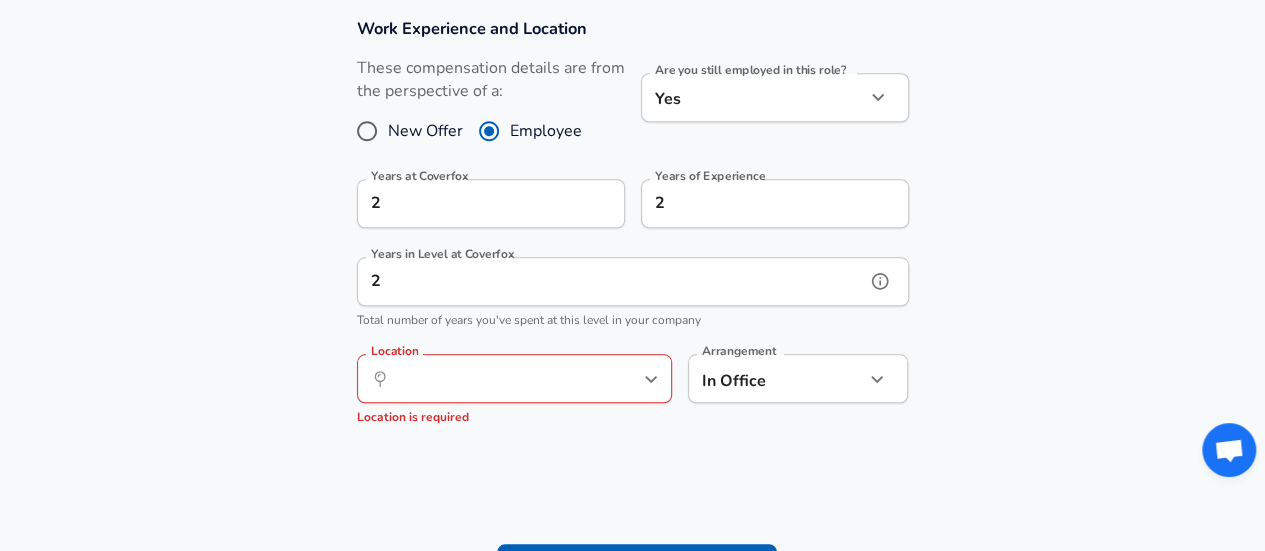 click at bounding box center (618, 379) 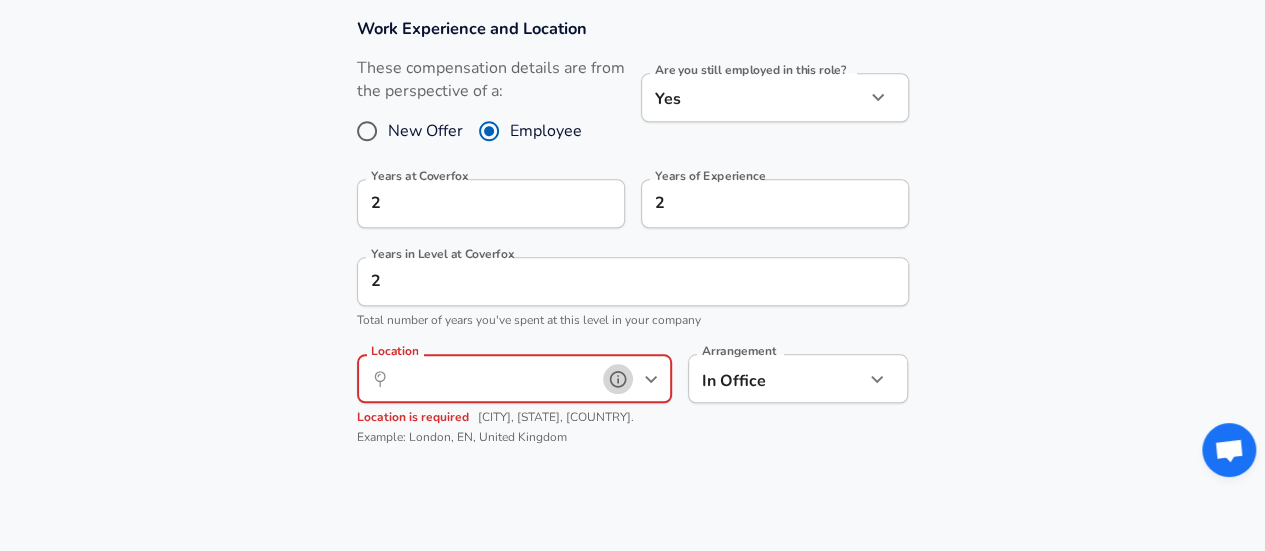 drag, startPoint x: 612, startPoint y: 386, endPoint x: 586, endPoint y: 393, distance: 26.925823 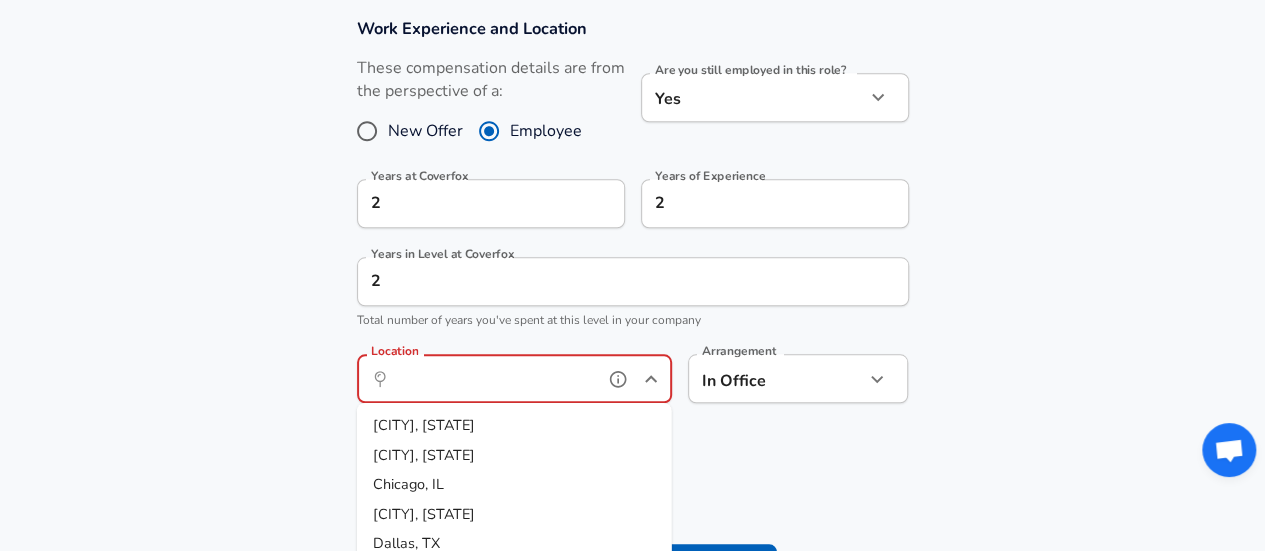 click on "Location" at bounding box center (492, 378) 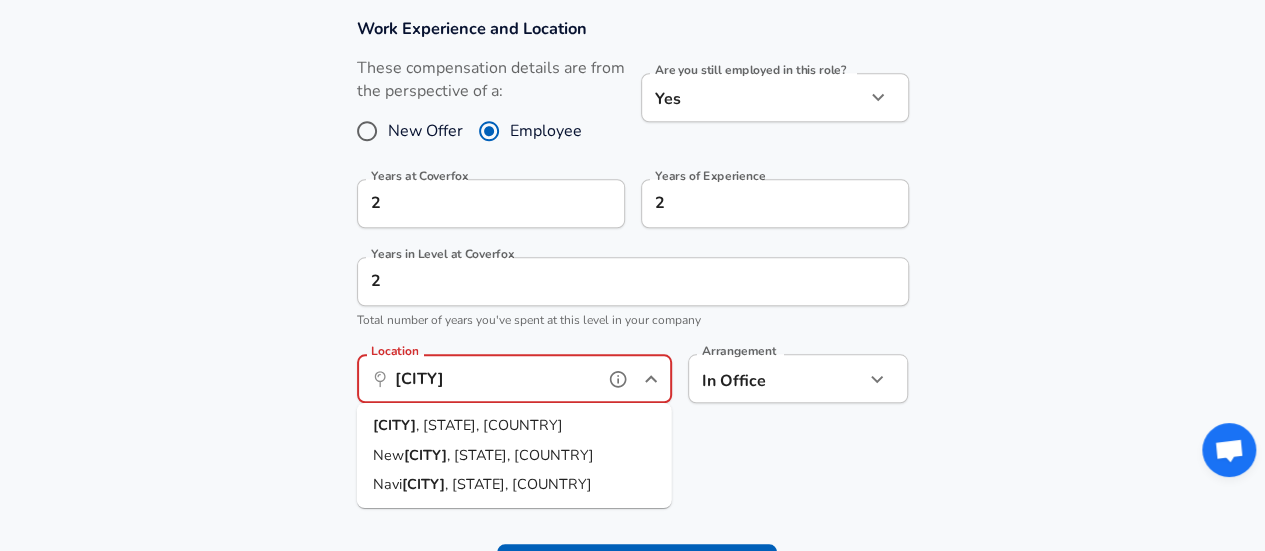 click on "[CITY] , [STATE], [COUNTRY]" at bounding box center (514, 426) 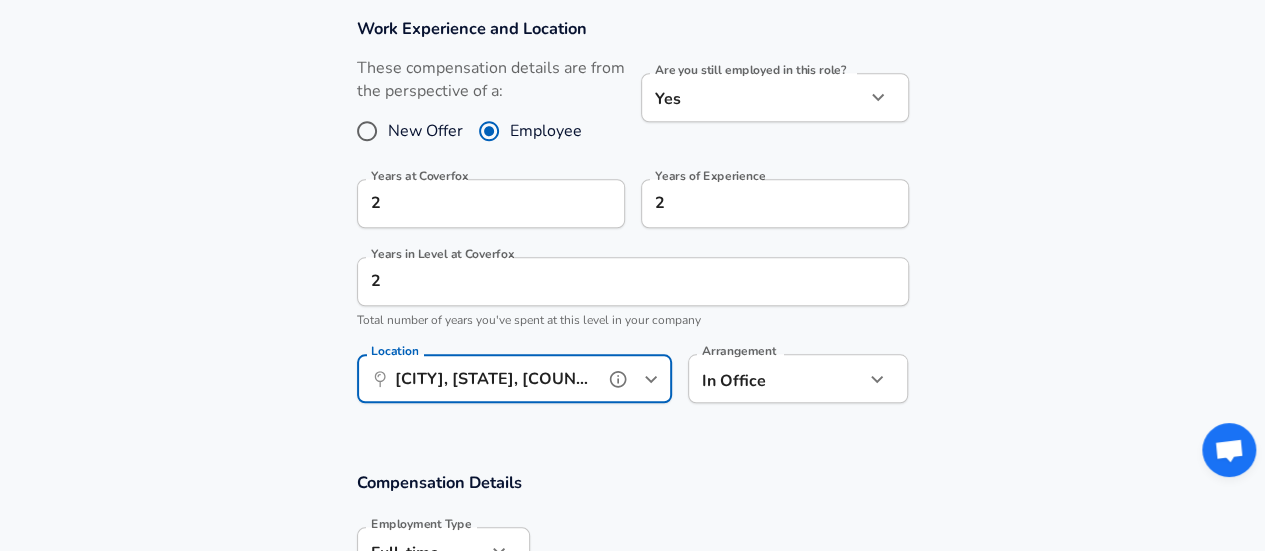 type on "[CITY], [STATE], [COUNTRY]" 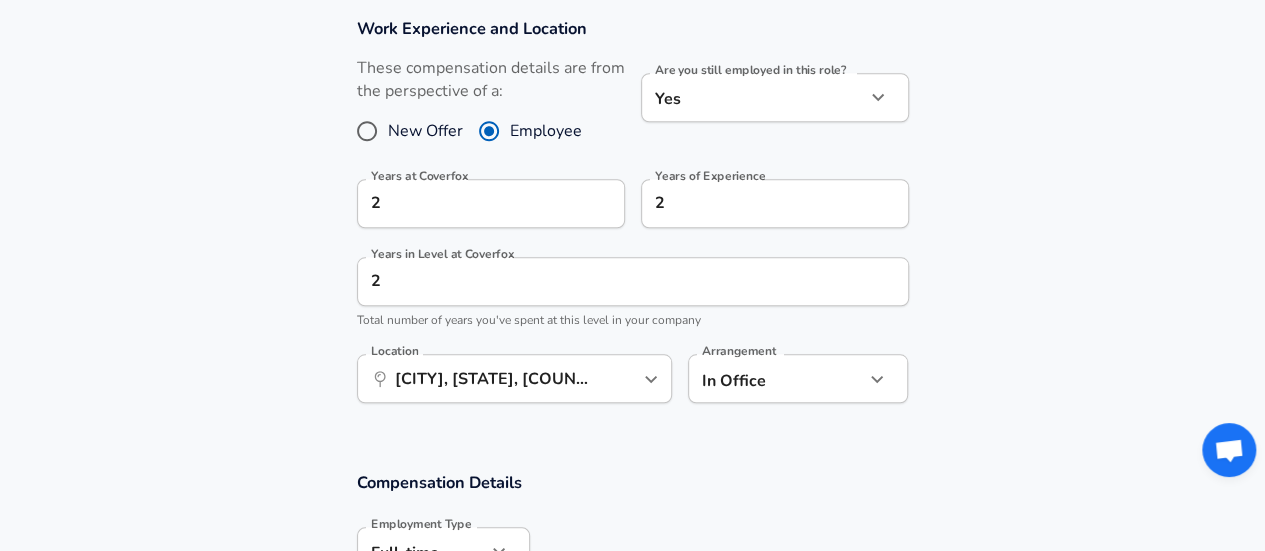click on "Company Coverfox Company   Total number of years you've spent at this level in your company Location ​ [CITY], [STATE], [COUNTRY] Location Arrangement In Office office Arrangement" at bounding box center (632, 221) 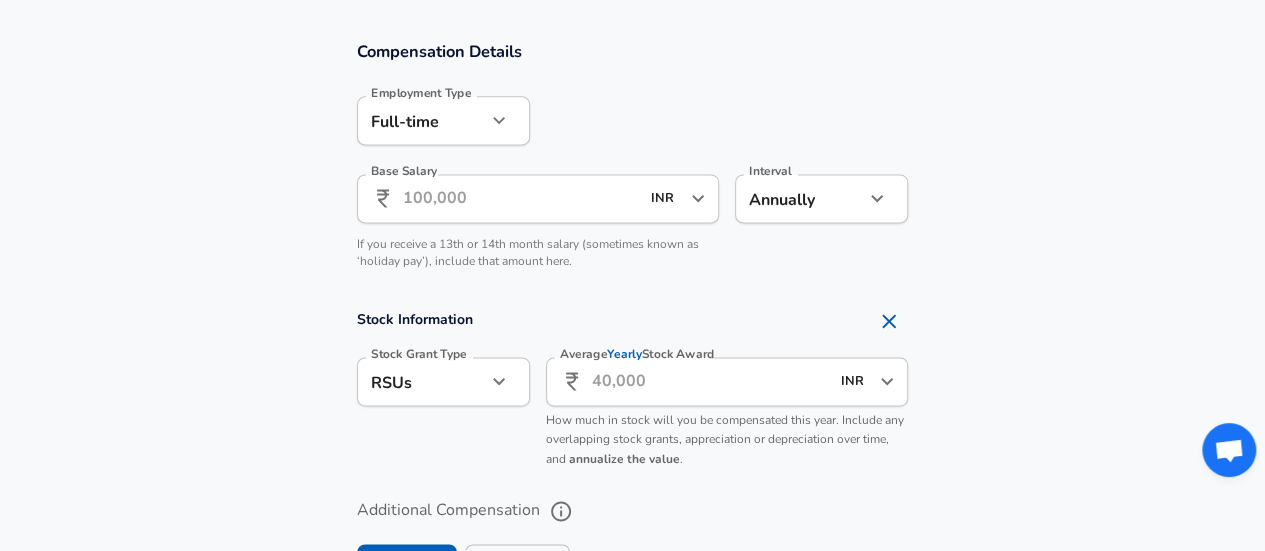 scroll, scrollTop: 1260, scrollLeft: 0, axis: vertical 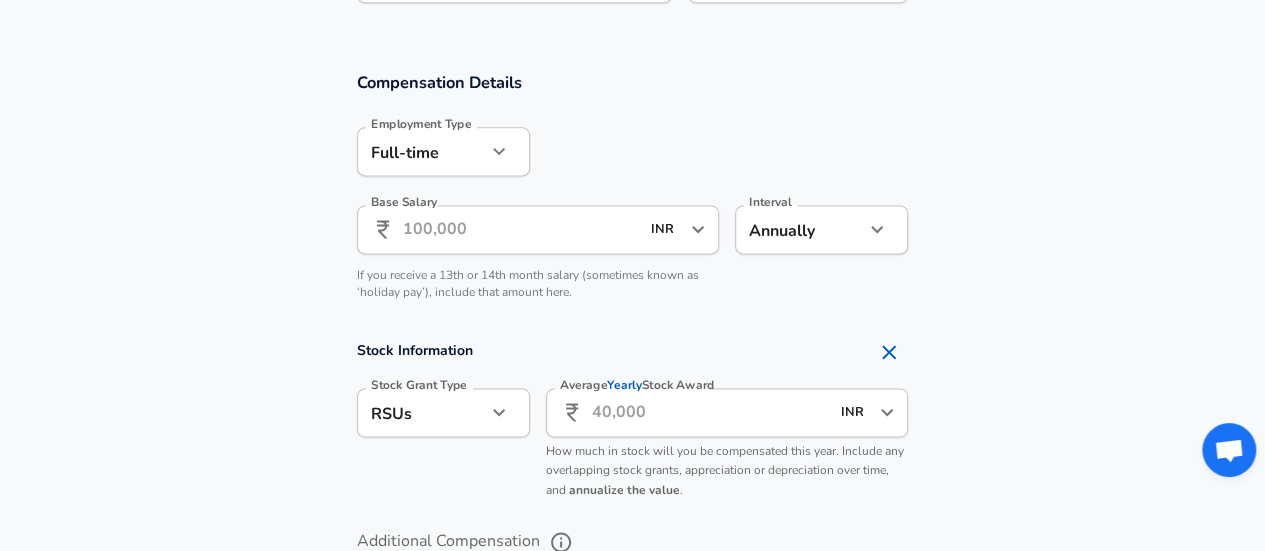 click 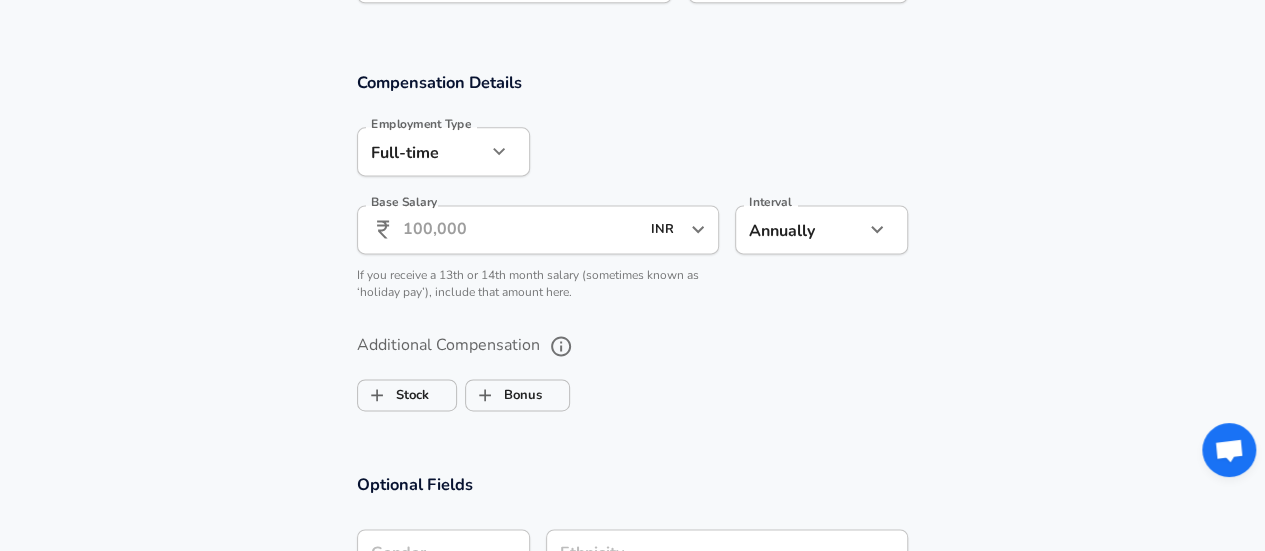 scroll, scrollTop: 1160, scrollLeft: 0, axis: vertical 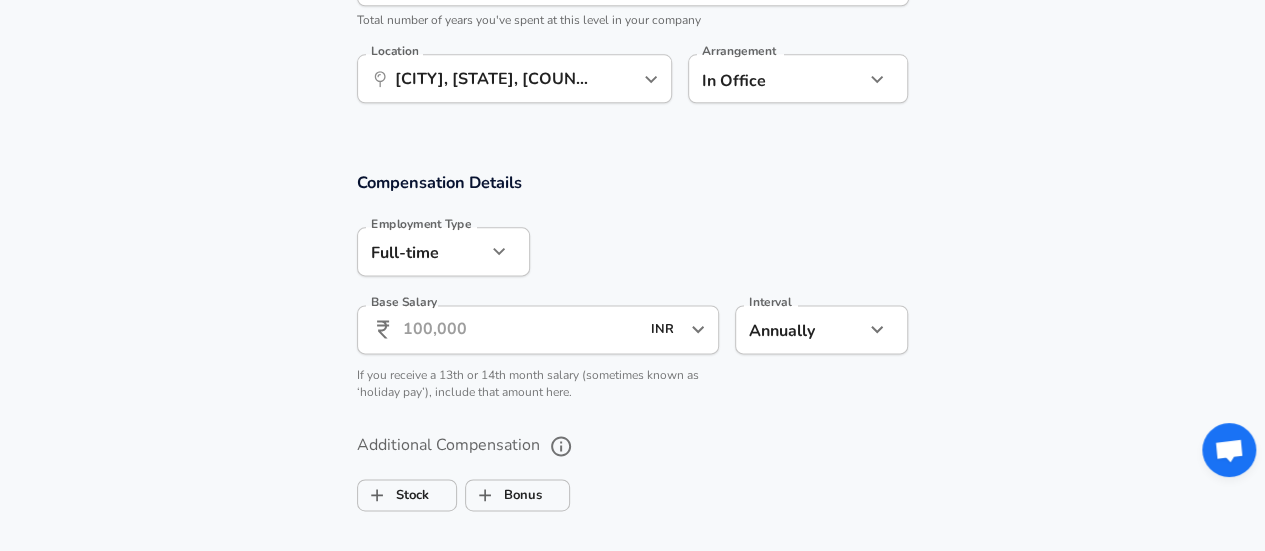 click on "Base Salary" at bounding box center [521, 329] 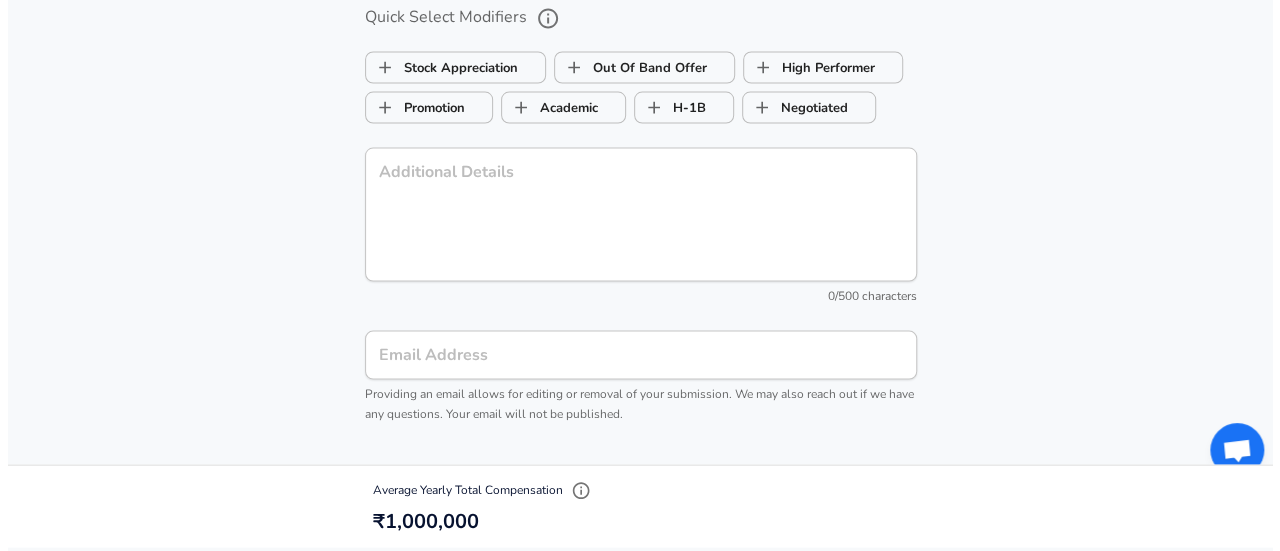 scroll, scrollTop: 2060, scrollLeft: 0, axis: vertical 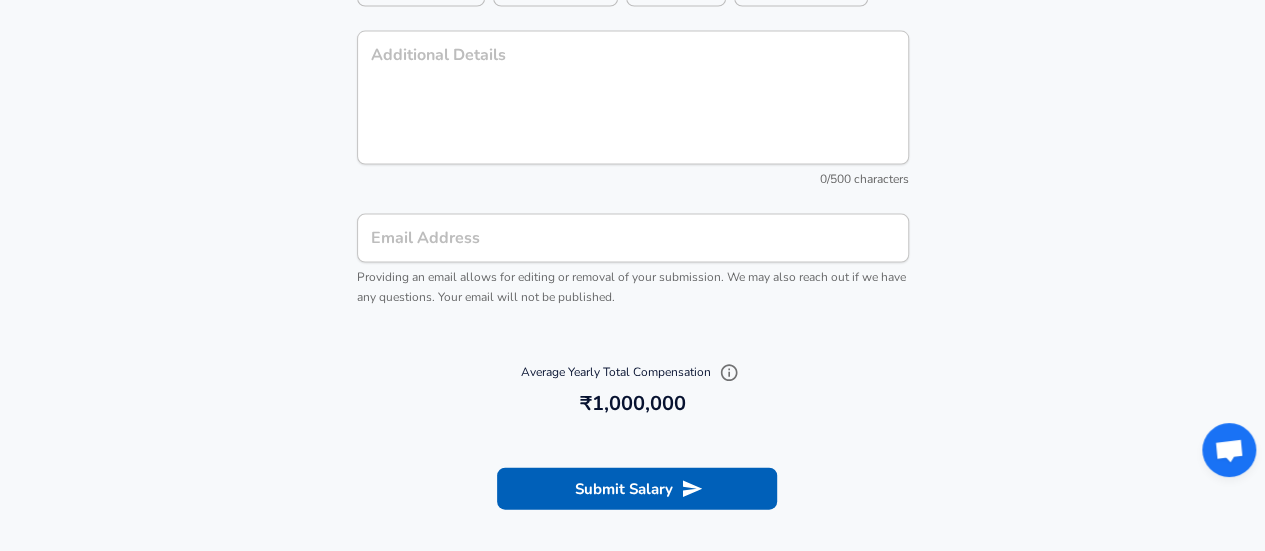 type on "10,00,000" 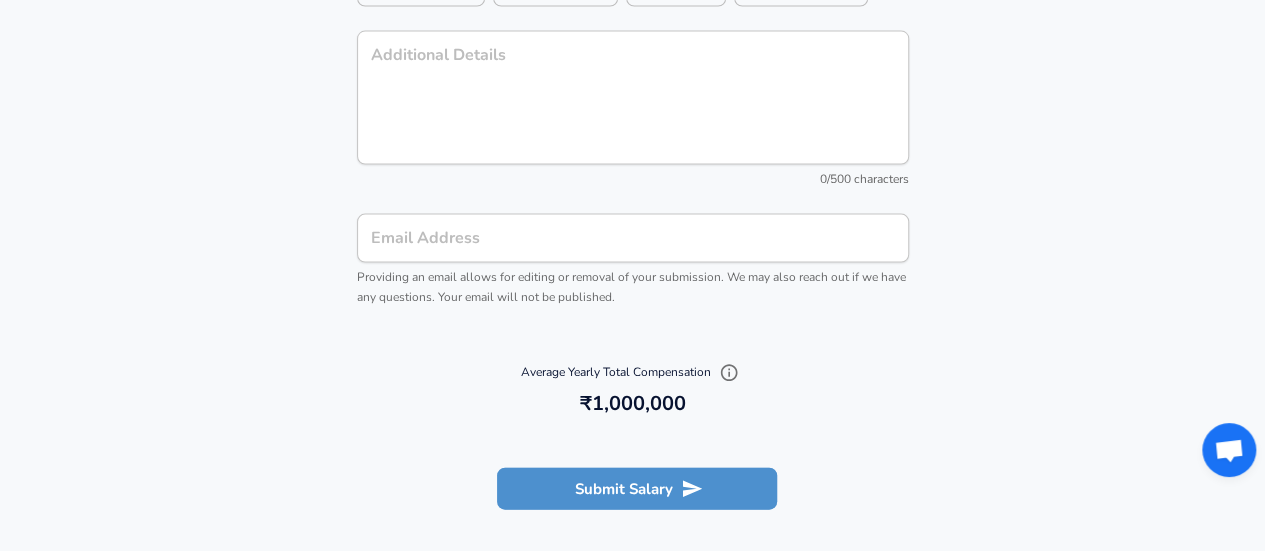 click on "Submit Salary" at bounding box center (637, 489) 